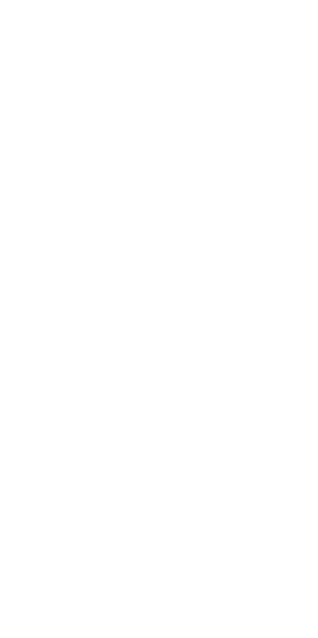 scroll, scrollTop: 0, scrollLeft: 0, axis: both 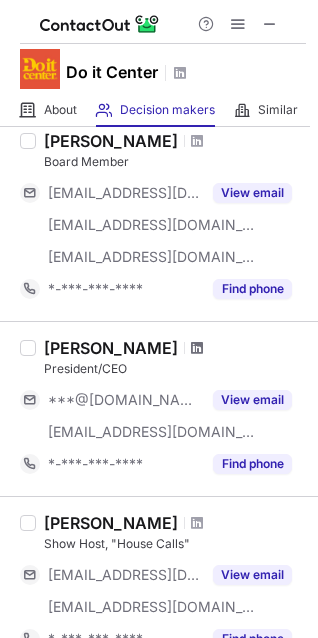 click at bounding box center (197, 348) 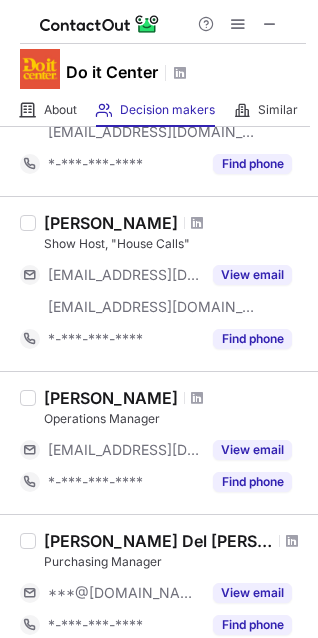 click at bounding box center (197, 398) 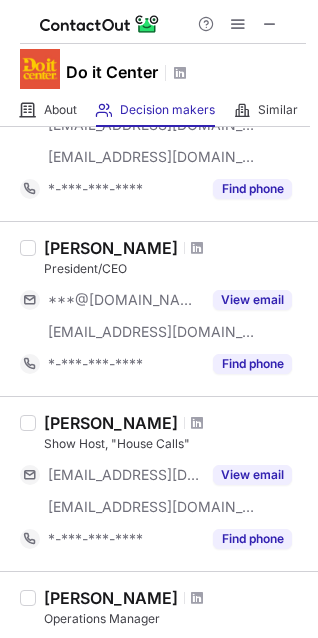 scroll, scrollTop: 300, scrollLeft: 0, axis: vertical 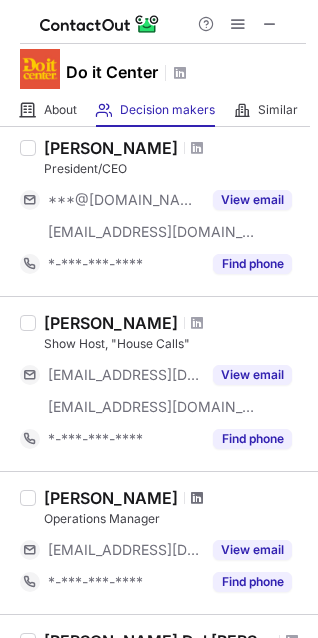 click at bounding box center [197, 498] 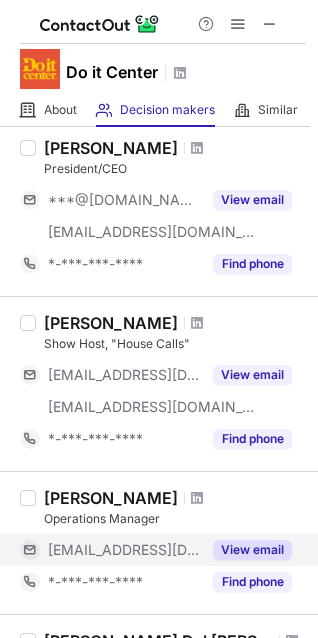 scroll, scrollTop: 500, scrollLeft: 0, axis: vertical 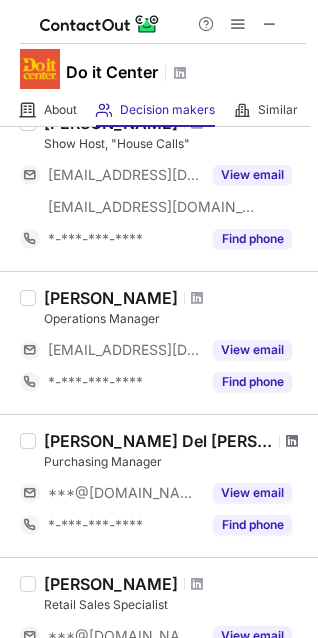 click at bounding box center (292, 441) 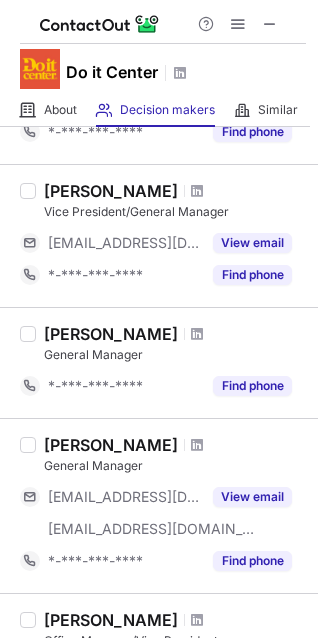 scroll, scrollTop: 1300, scrollLeft: 0, axis: vertical 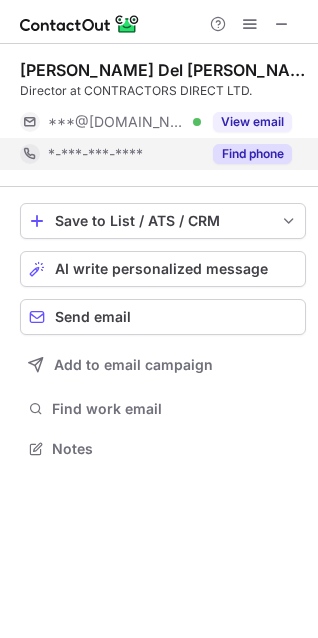 click on "Find phone" at bounding box center (252, 154) 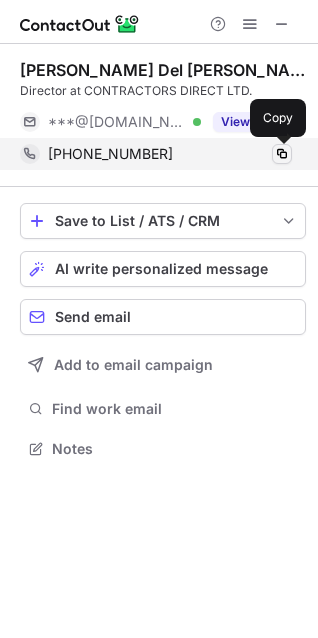 click at bounding box center (282, 154) 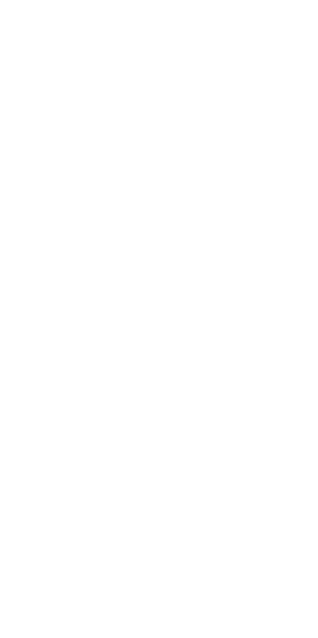 scroll, scrollTop: 0, scrollLeft: 0, axis: both 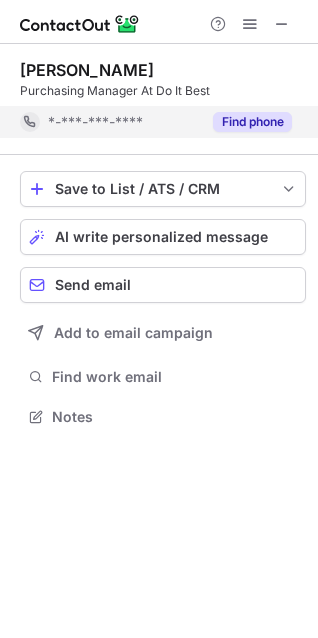click on "Find phone" at bounding box center (252, 122) 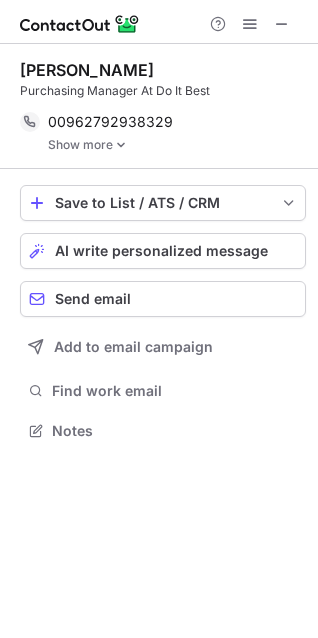 scroll, scrollTop: 10, scrollLeft: 10, axis: both 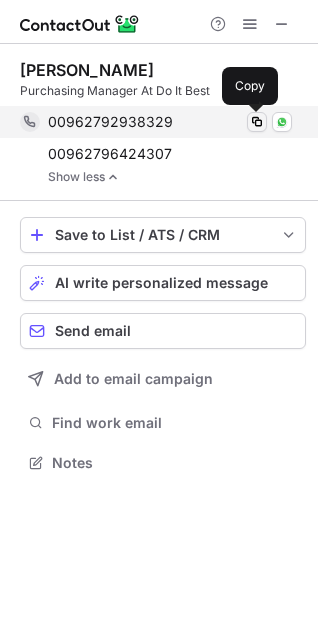 click at bounding box center [257, 122] 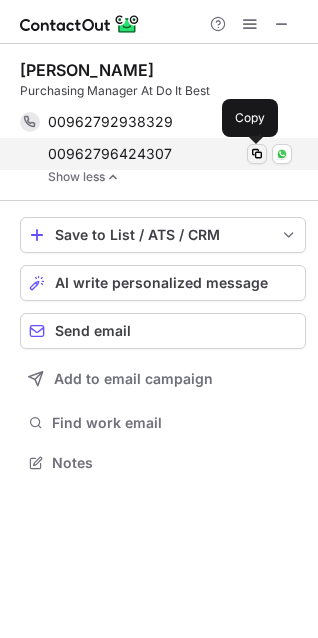 click at bounding box center [257, 154] 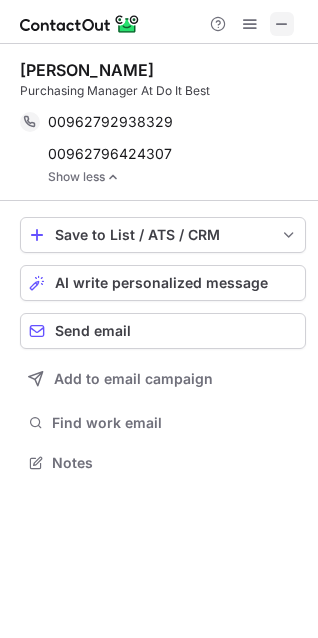 click at bounding box center (282, 24) 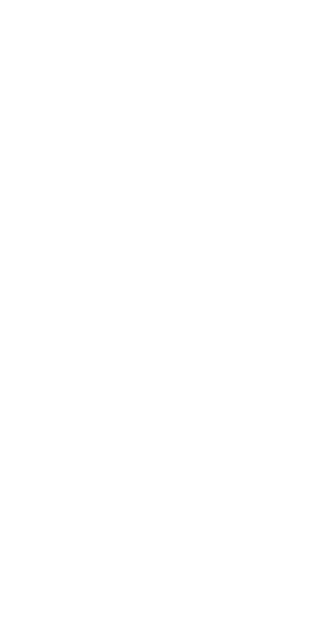 scroll, scrollTop: 0, scrollLeft: 0, axis: both 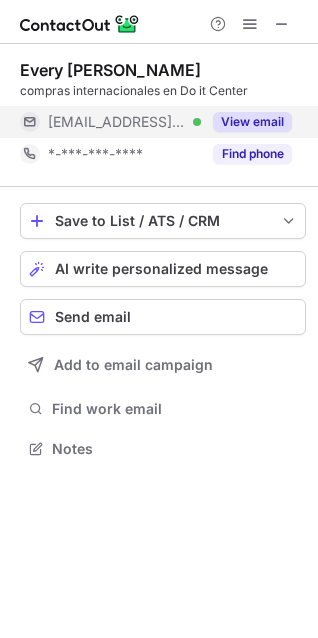 click on "View email" at bounding box center [252, 122] 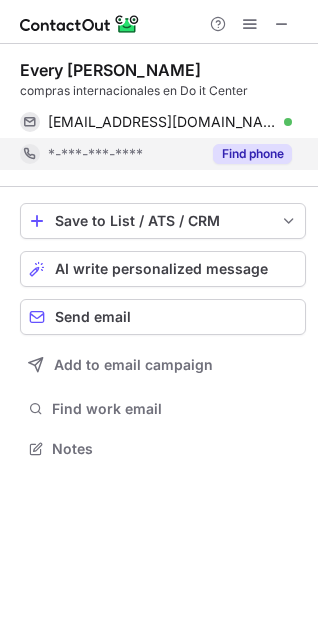 click on "Find phone" at bounding box center (252, 154) 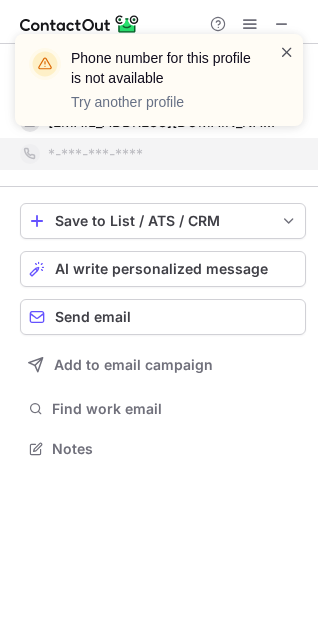 click at bounding box center [287, 52] 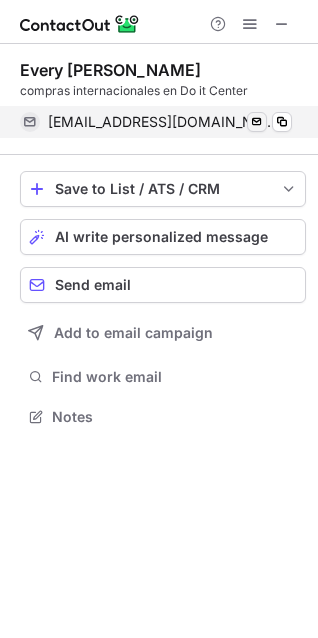 scroll, scrollTop: 403, scrollLeft: 318, axis: both 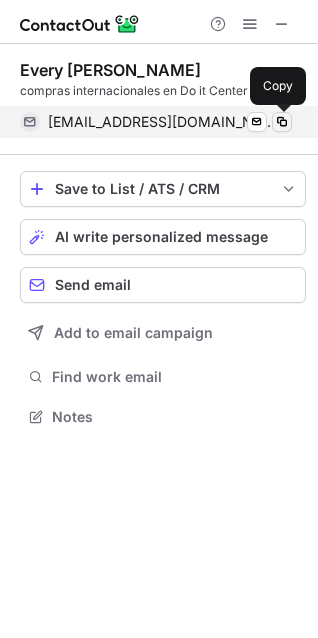 click at bounding box center [282, 122] 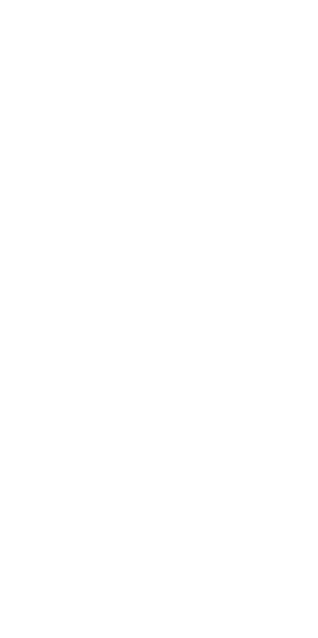 scroll, scrollTop: 0, scrollLeft: 0, axis: both 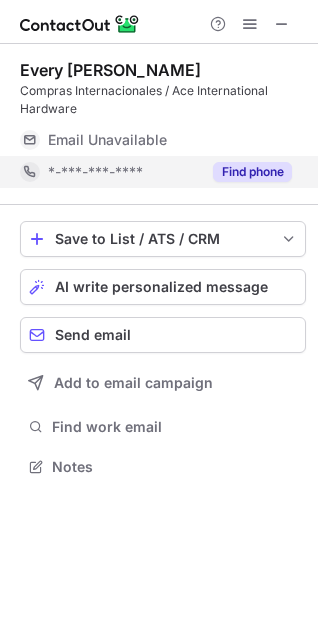 click on "Find phone" at bounding box center [252, 172] 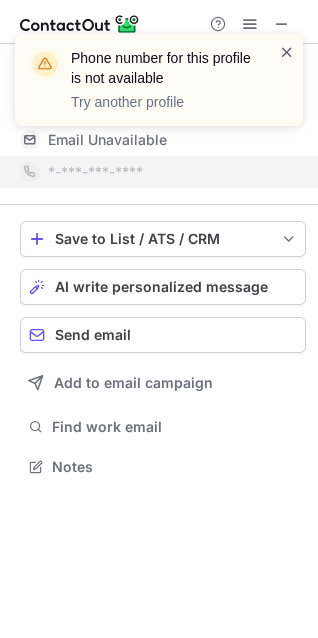 click at bounding box center (287, 52) 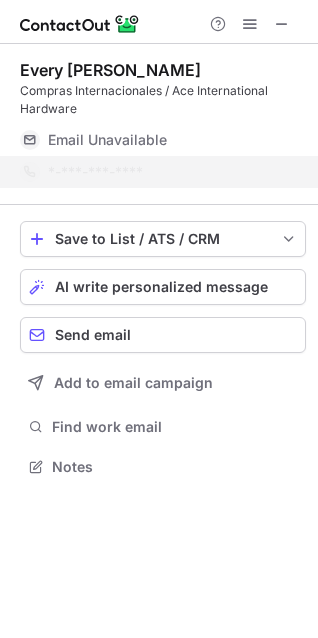 click on "Phone number for this profile is not available Try another profile" at bounding box center (159, 88) 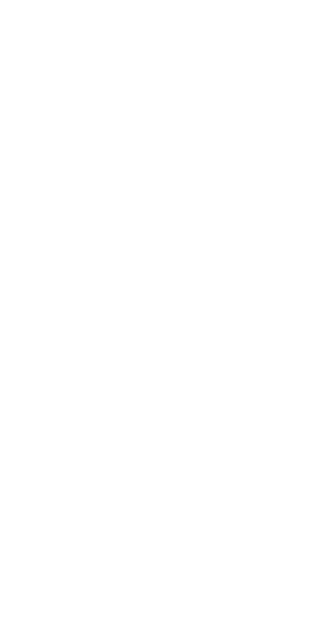 scroll, scrollTop: 0, scrollLeft: 0, axis: both 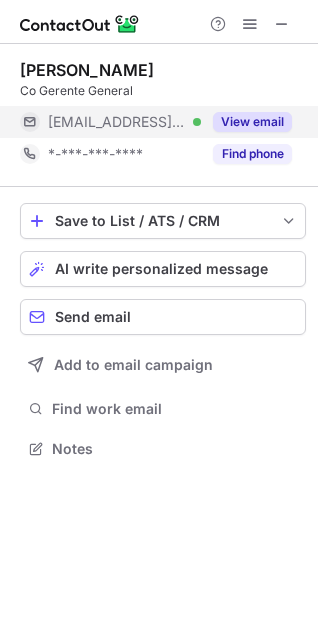 click on "View email" at bounding box center (252, 122) 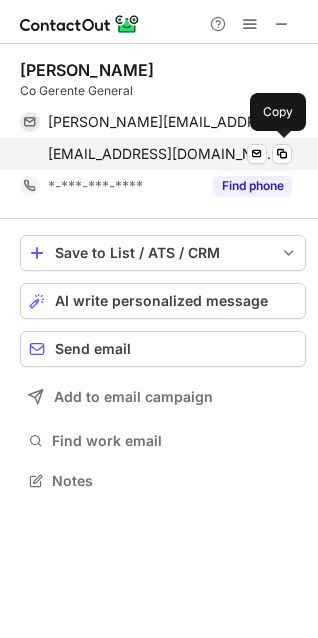 scroll, scrollTop: 10, scrollLeft: 10, axis: both 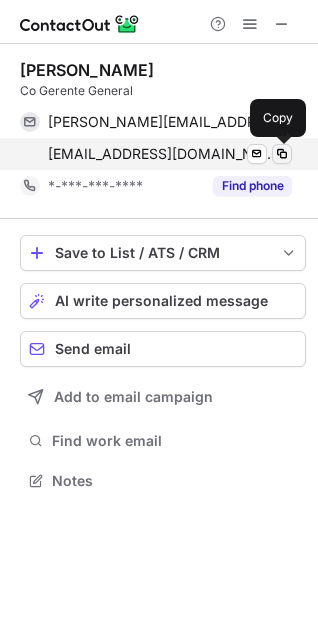 click at bounding box center [282, 154] 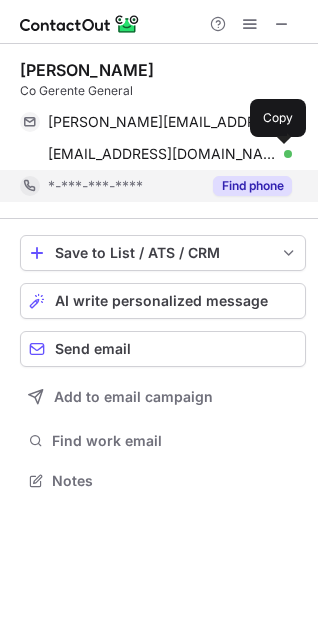 click on "Find phone" at bounding box center (252, 186) 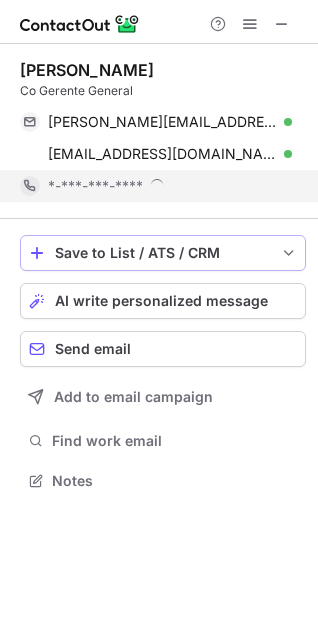 scroll, scrollTop: 10, scrollLeft: 10, axis: both 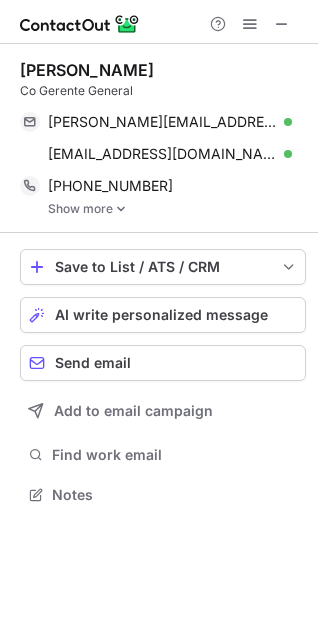 click on "Show more" at bounding box center (177, 209) 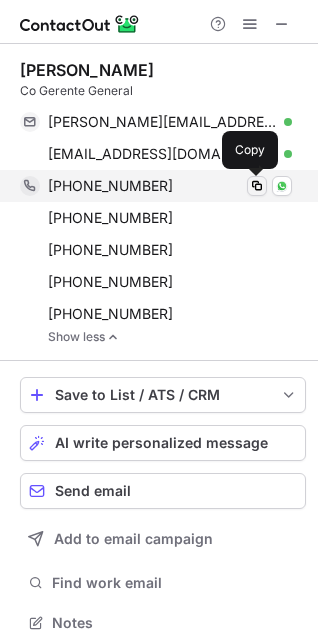 click at bounding box center (257, 186) 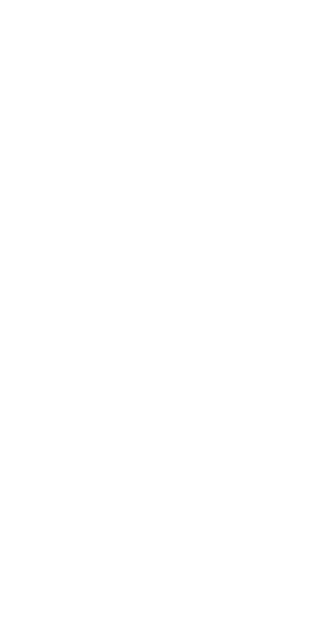 scroll, scrollTop: 0, scrollLeft: 0, axis: both 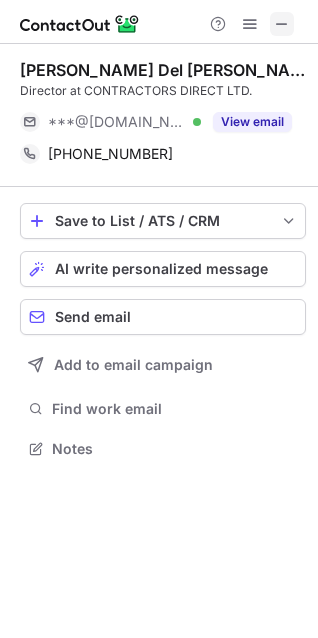 click at bounding box center [282, 24] 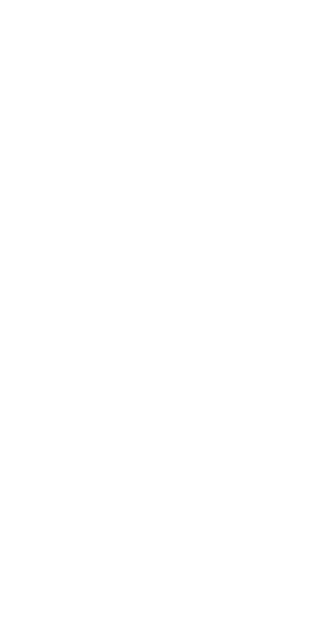 scroll, scrollTop: 0, scrollLeft: 0, axis: both 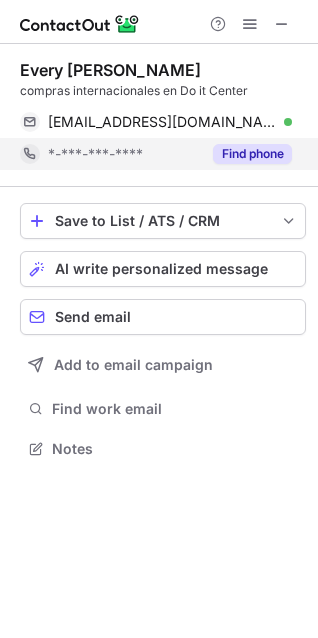 click on "Find phone" at bounding box center (252, 154) 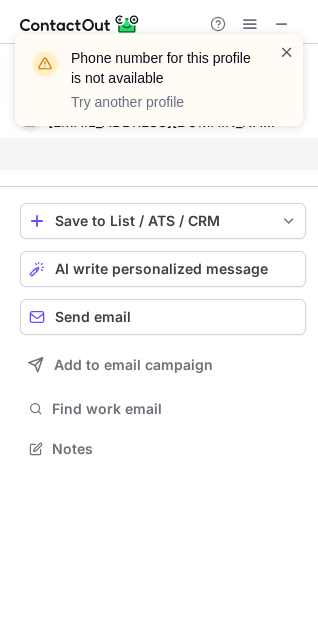 scroll, scrollTop: 403, scrollLeft: 318, axis: both 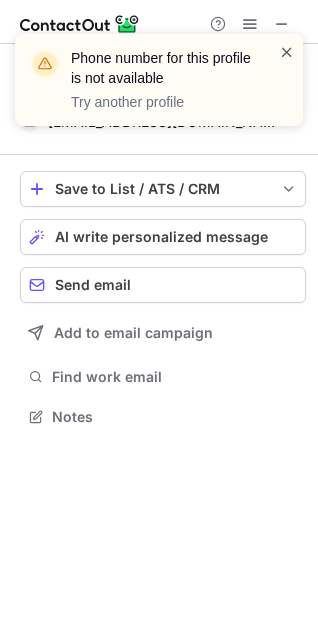 click at bounding box center [287, 52] 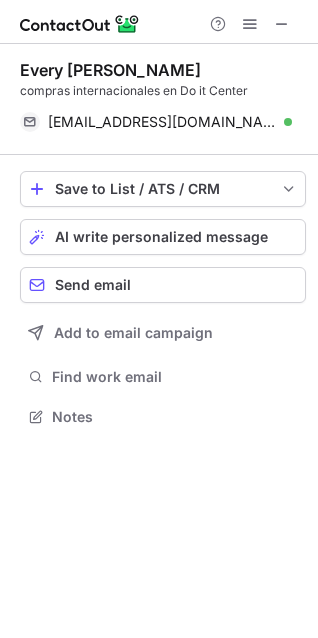 click on "Phone number for this profile is not available Try another profile" at bounding box center (159, 34) 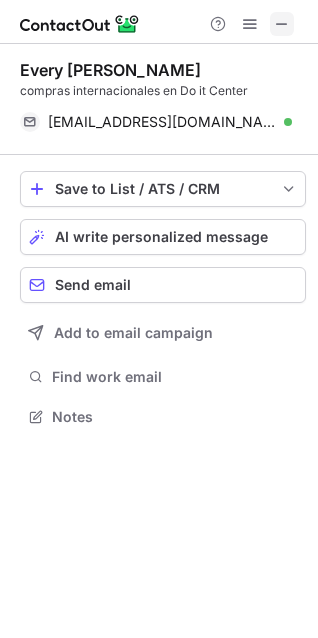 click at bounding box center (282, 24) 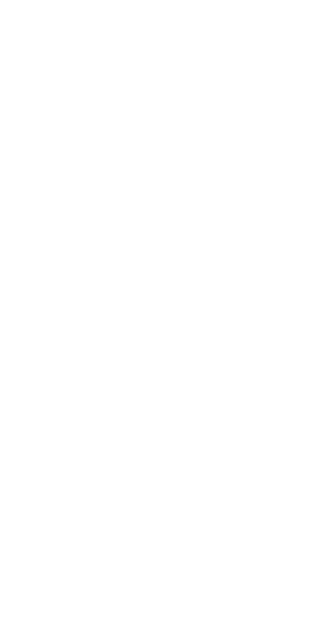 scroll, scrollTop: 0, scrollLeft: 0, axis: both 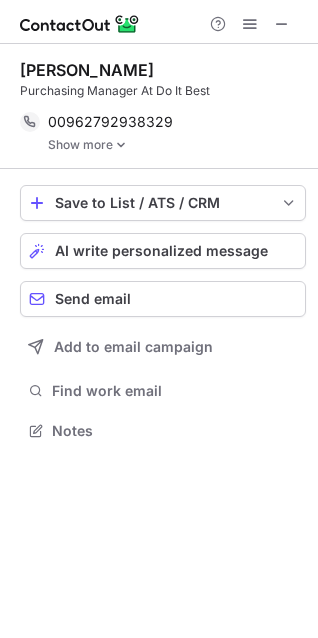 click on "Show more" at bounding box center (177, 145) 